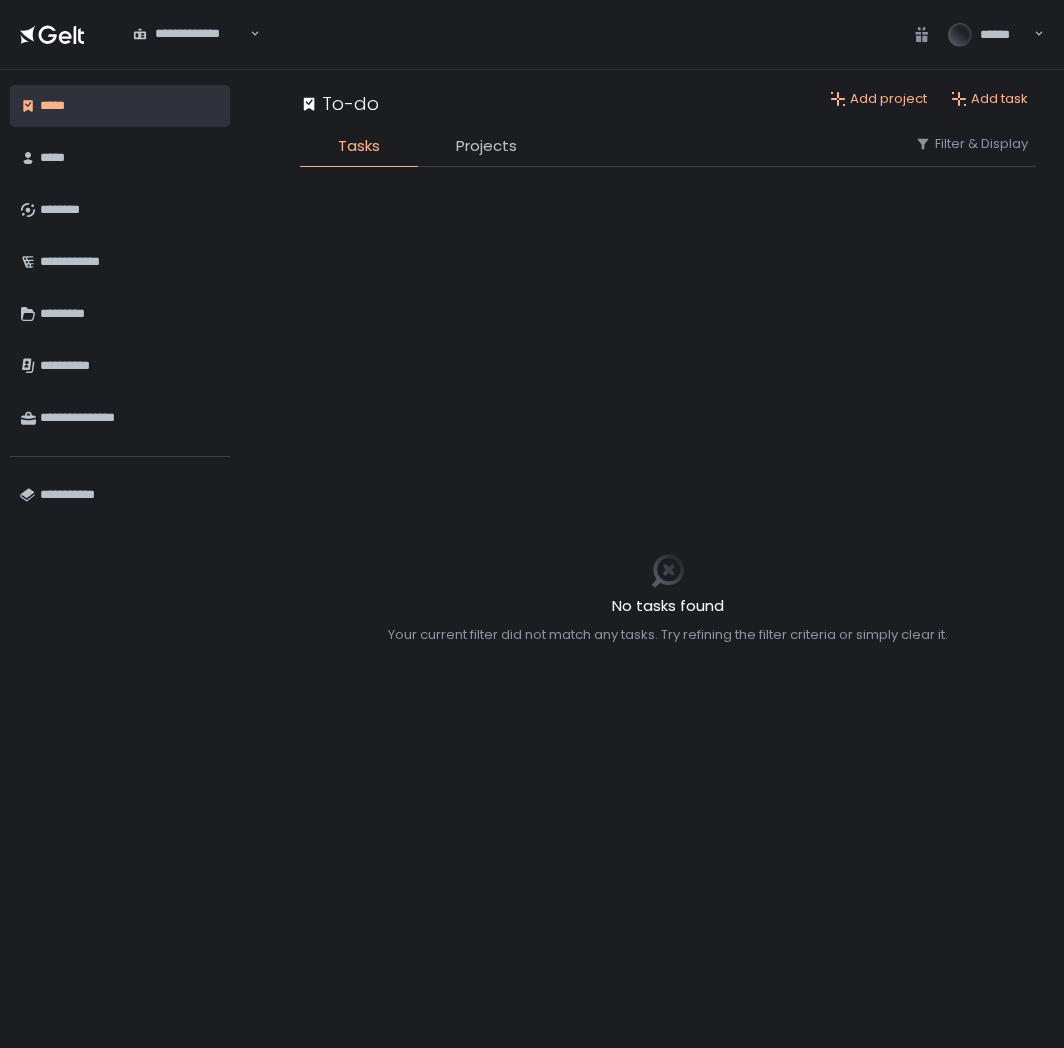 scroll, scrollTop: 0, scrollLeft: 0, axis: both 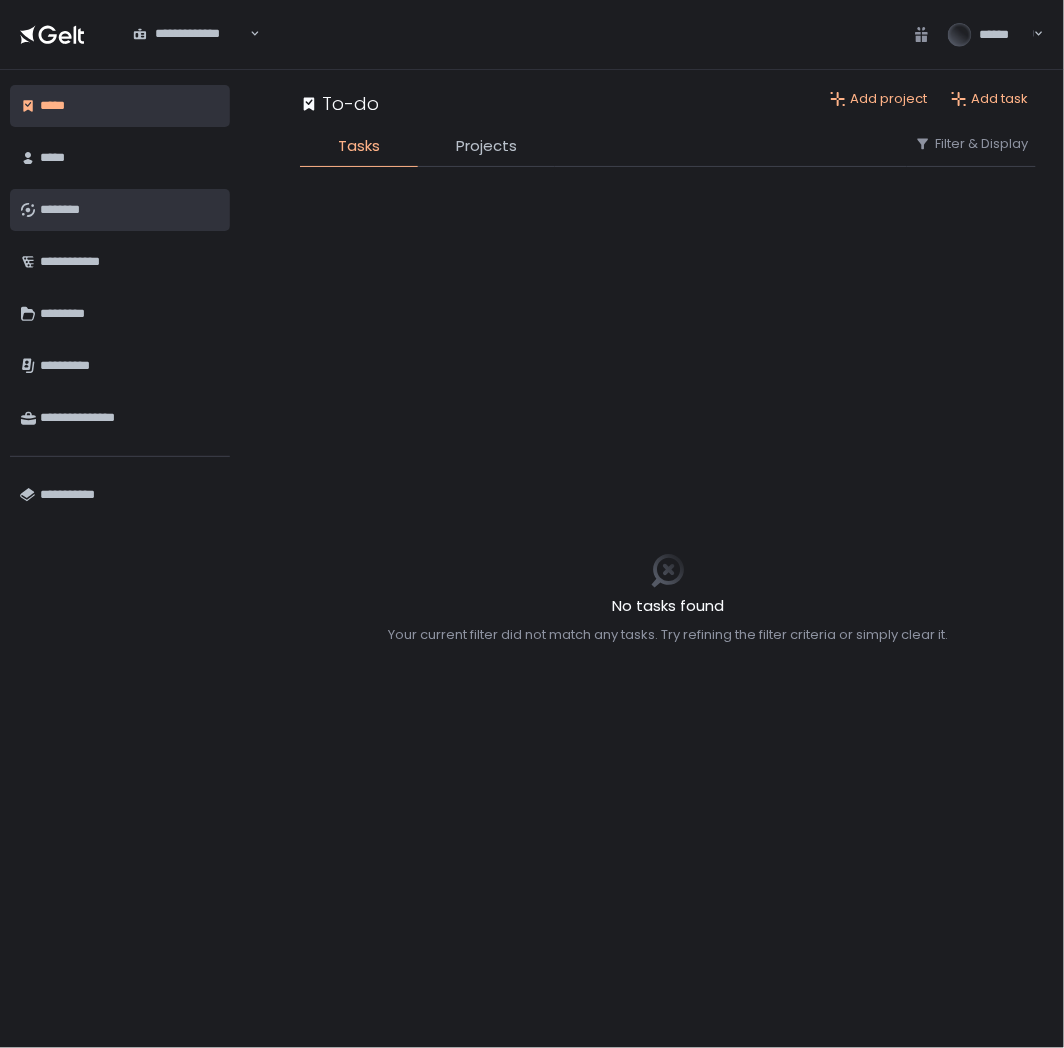 click on "********" at bounding box center [130, 210] 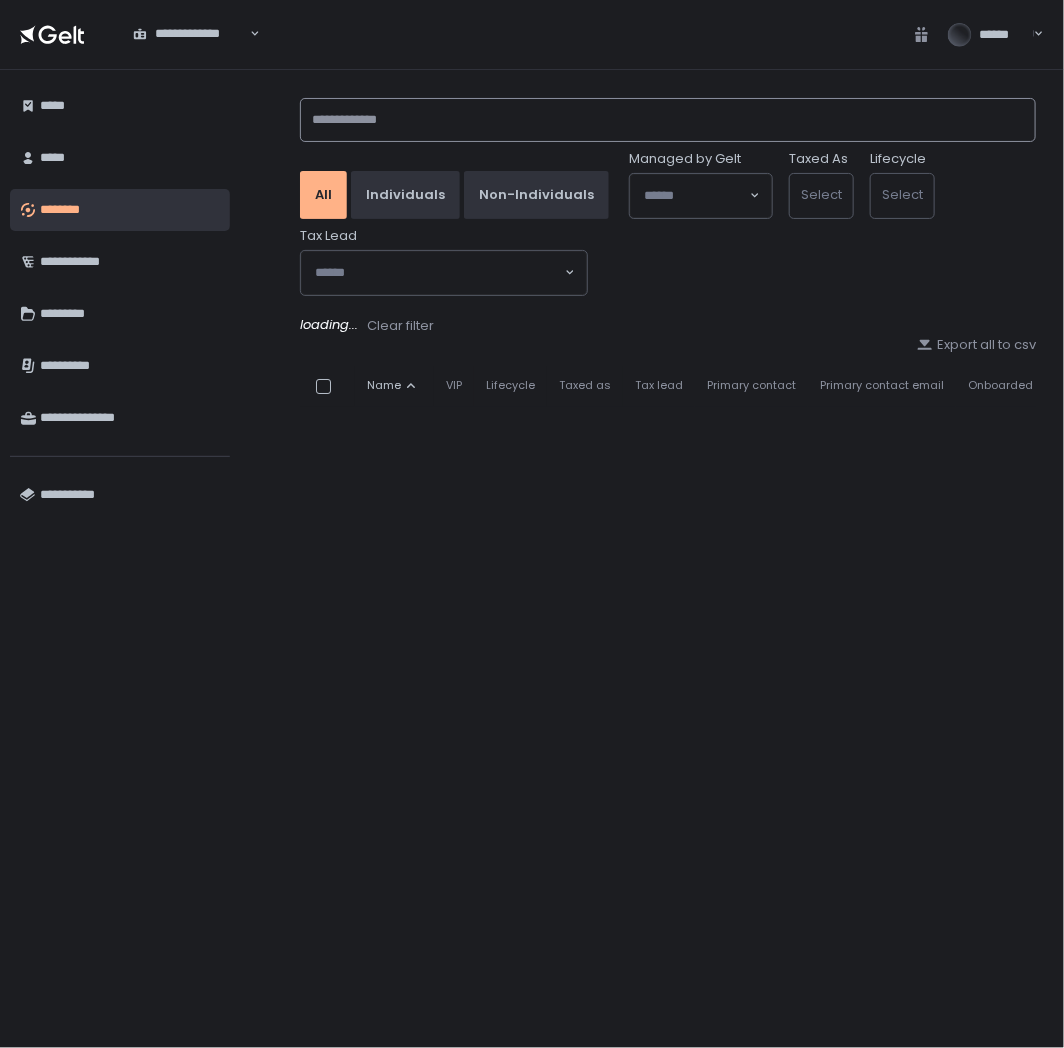 click 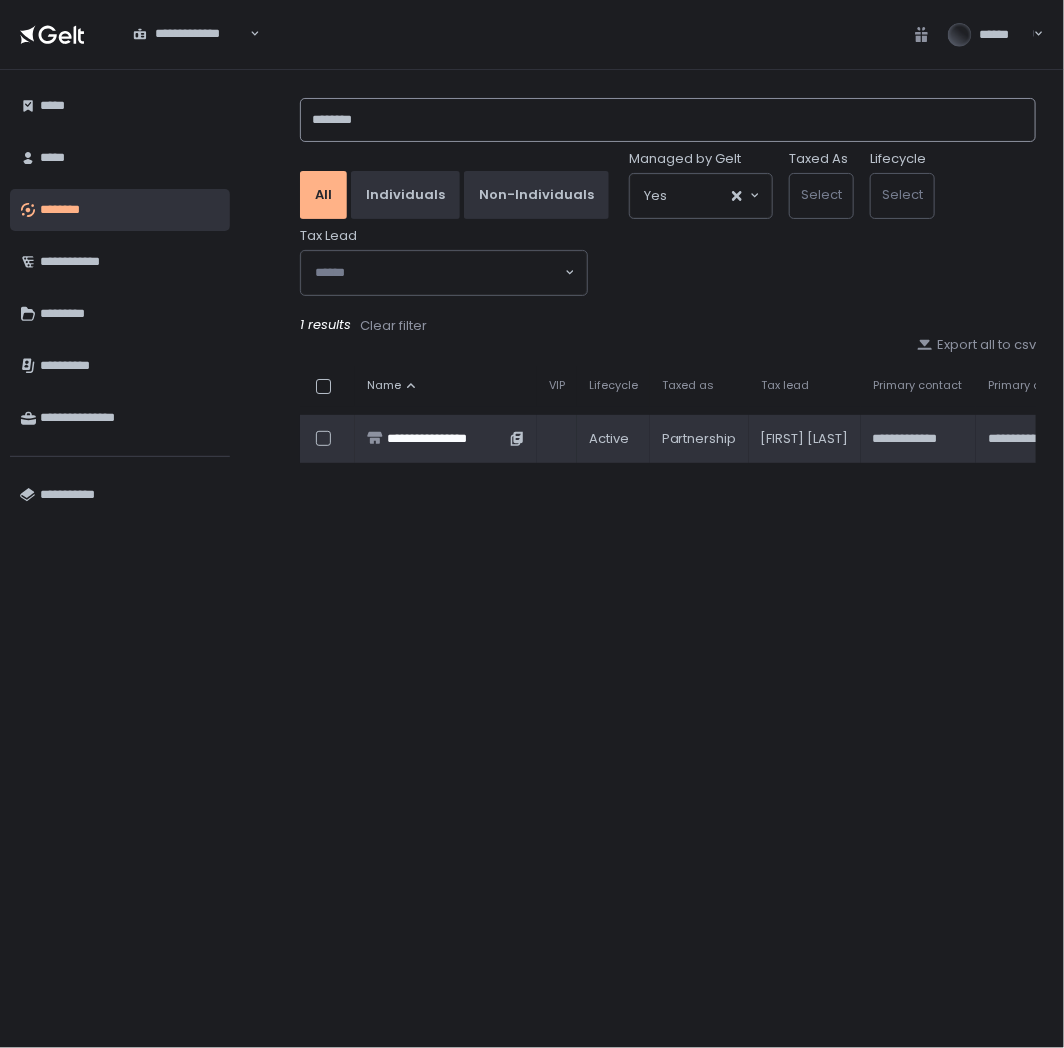 type on "********" 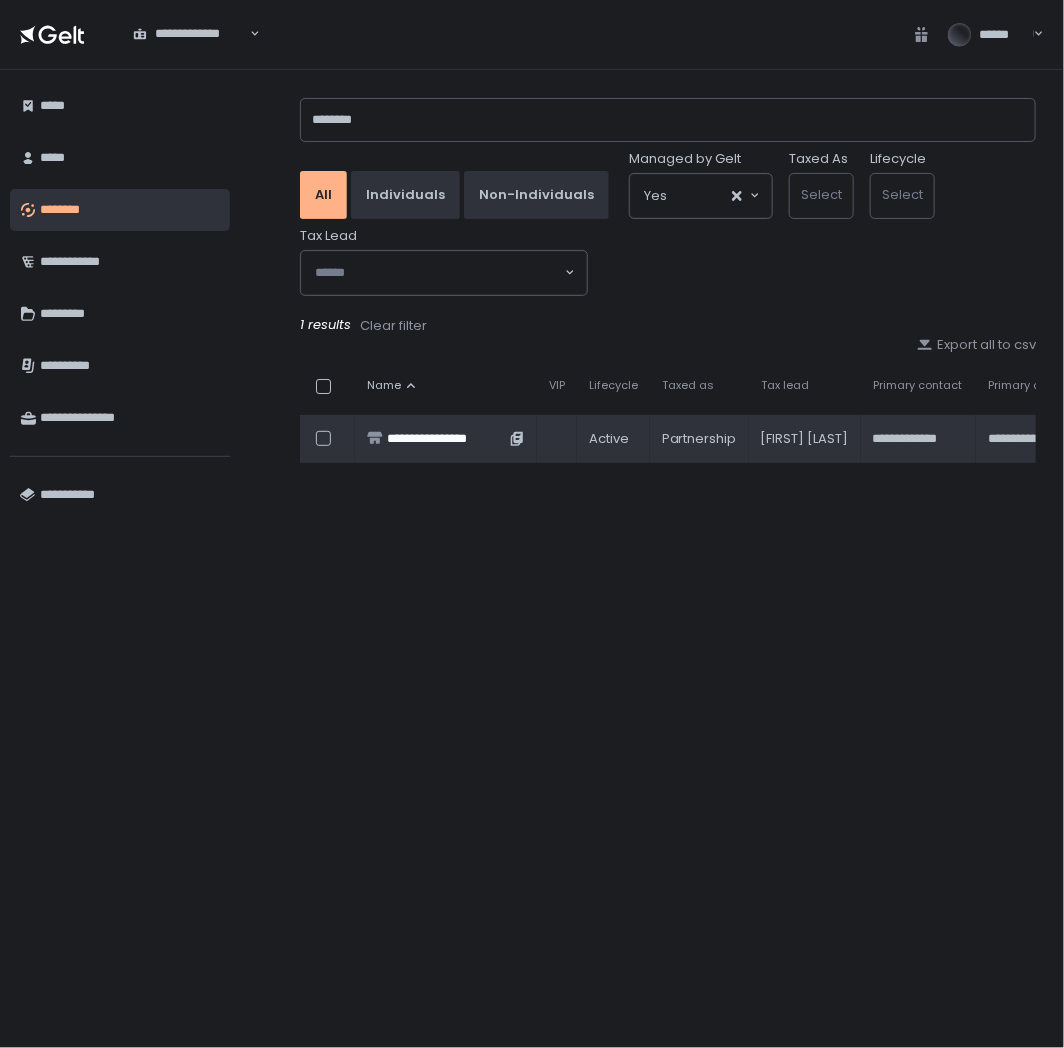 click on "**********" at bounding box center (446, 439) 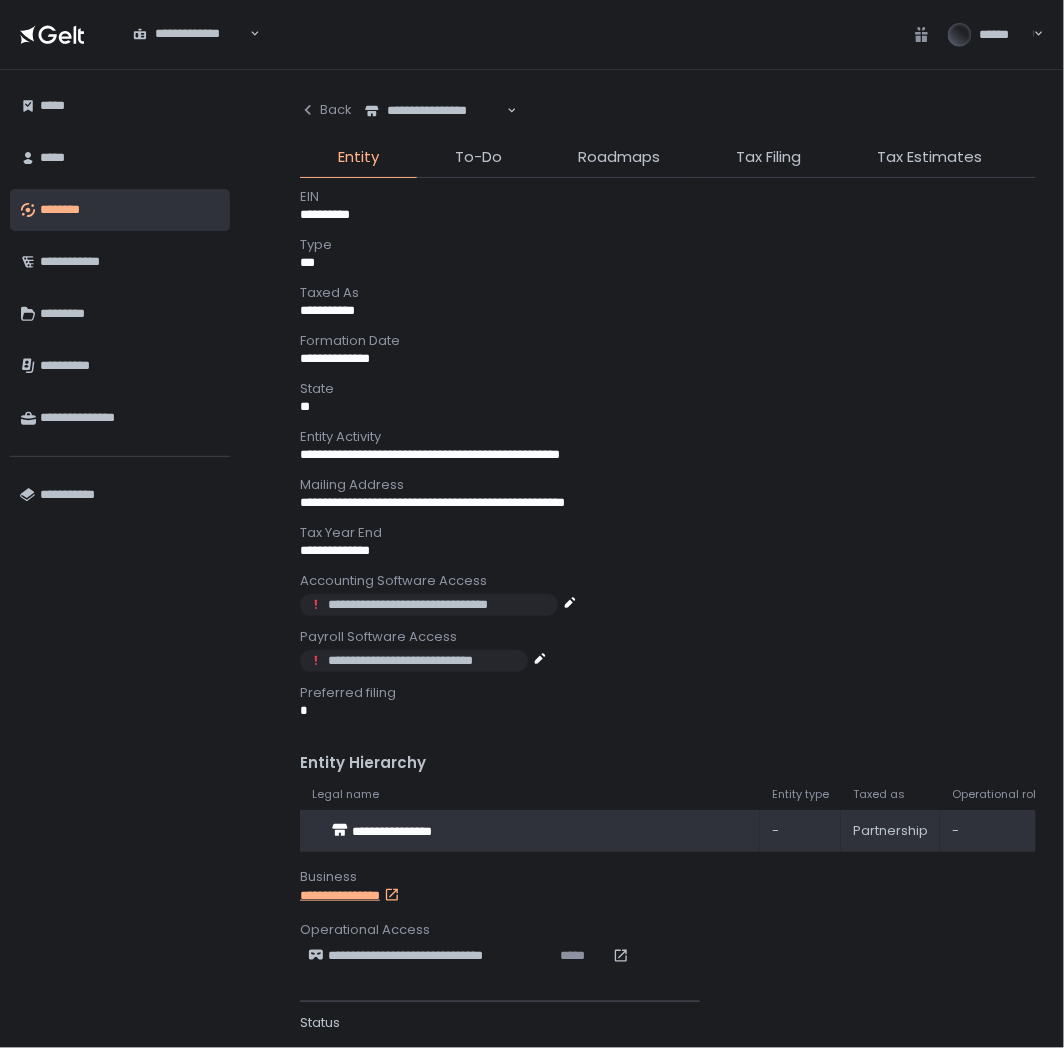 scroll, scrollTop: 554, scrollLeft: 0, axis: vertical 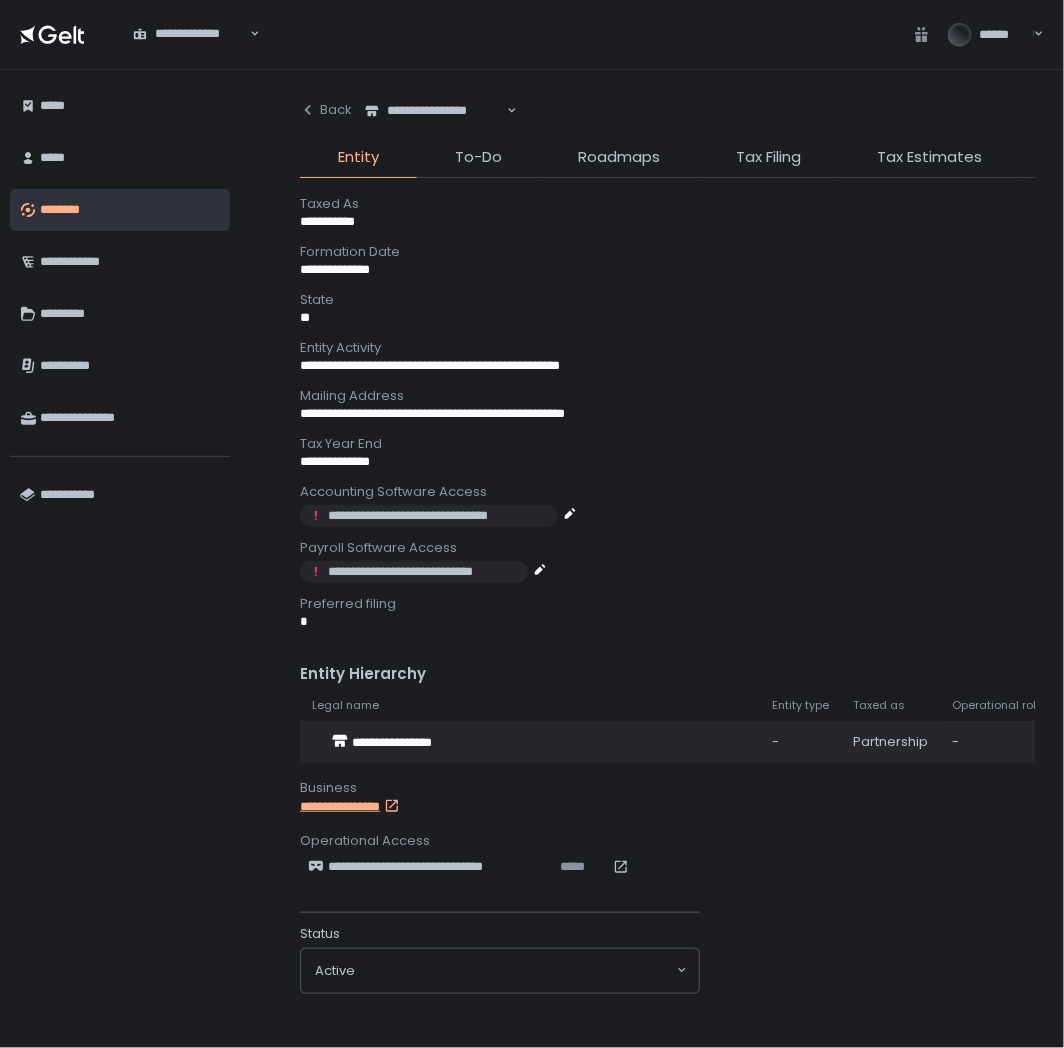 click on "**********" at bounding box center [370, 807] 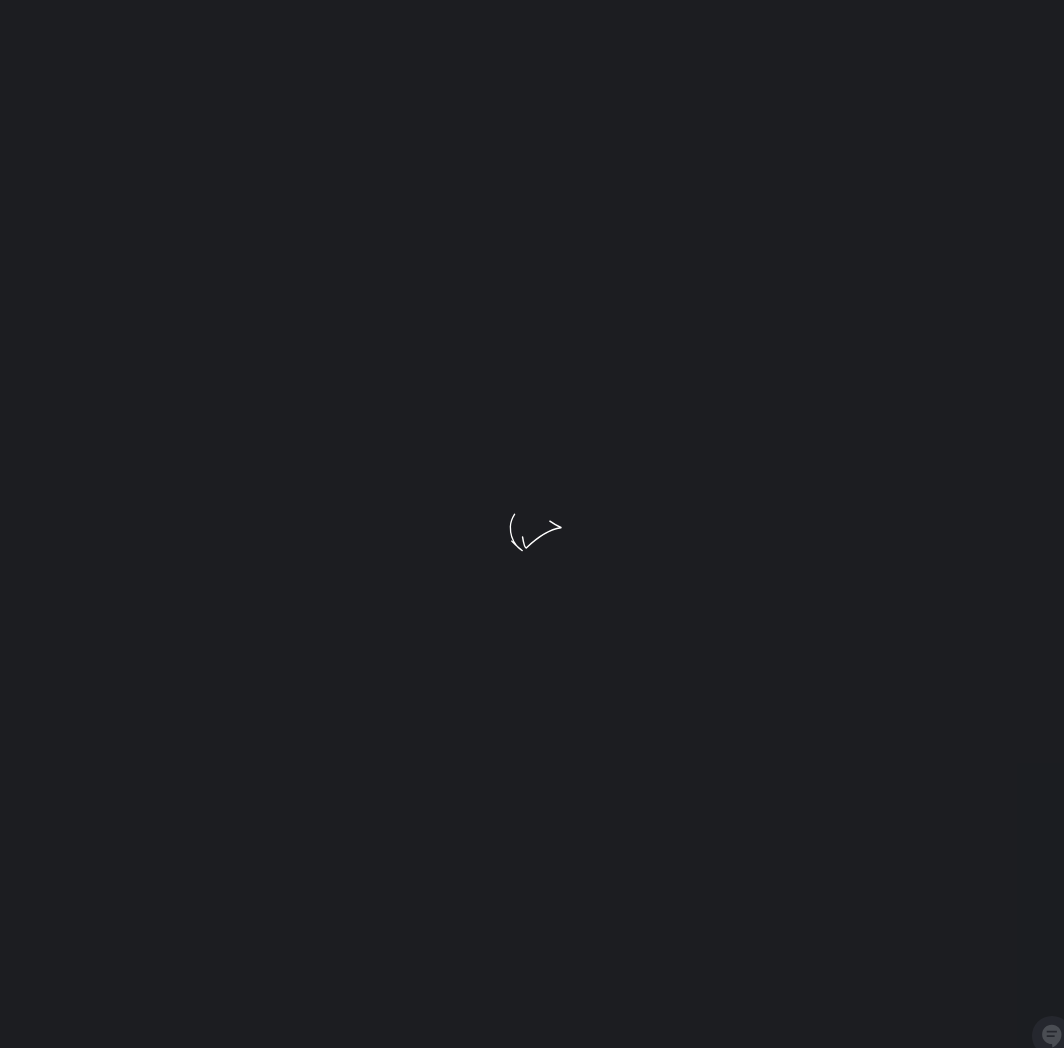scroll, scrollTop: 0, scrollLeft: 0, axis: both 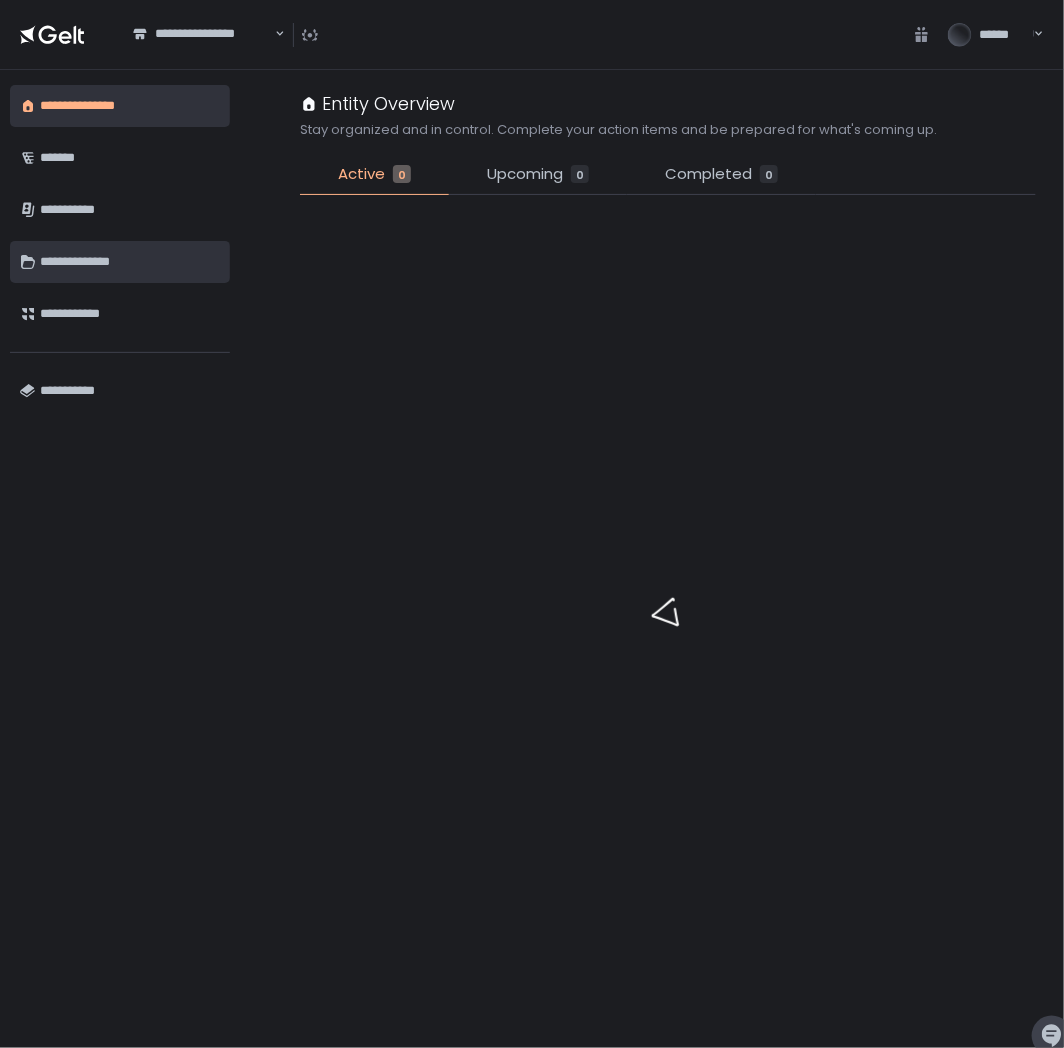 click on "**********" at bounding box center (130, 262) 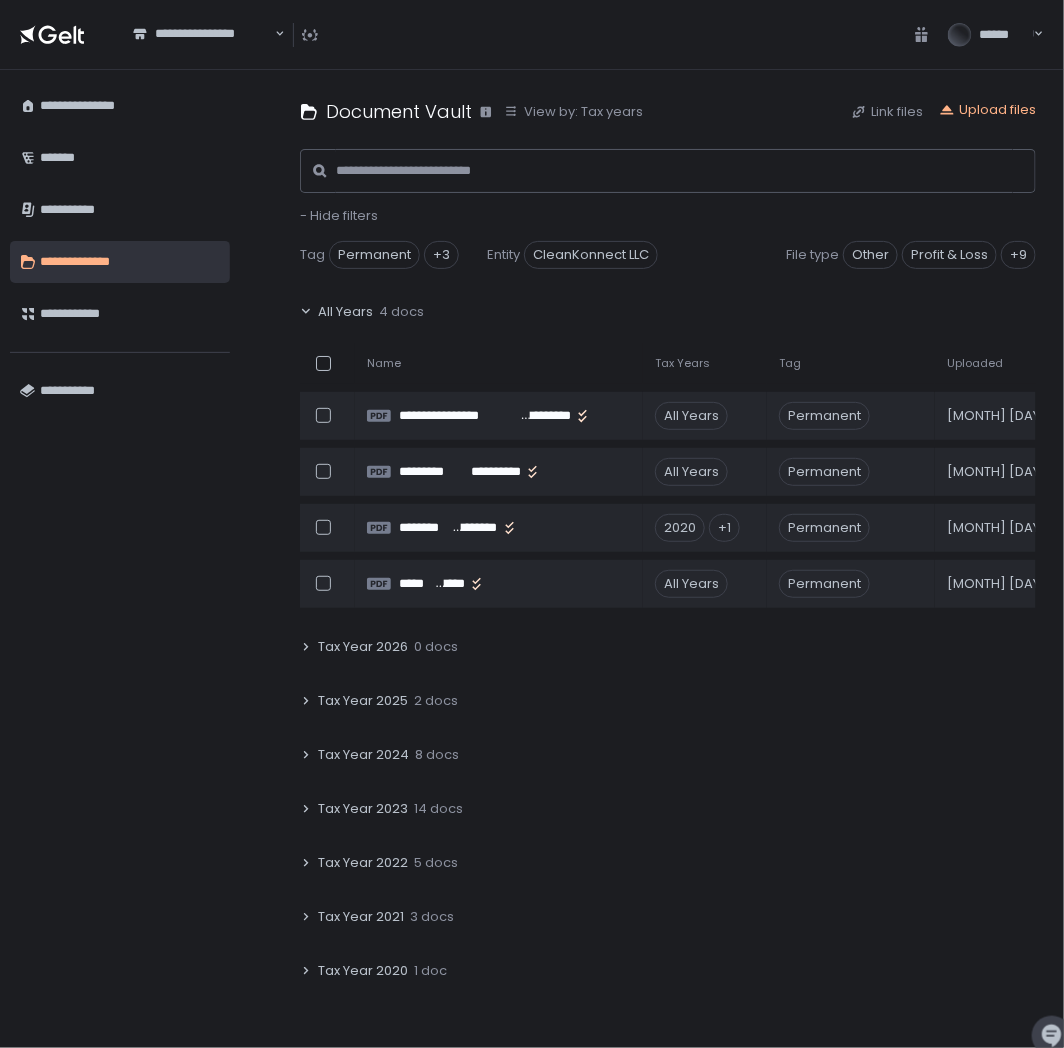 click 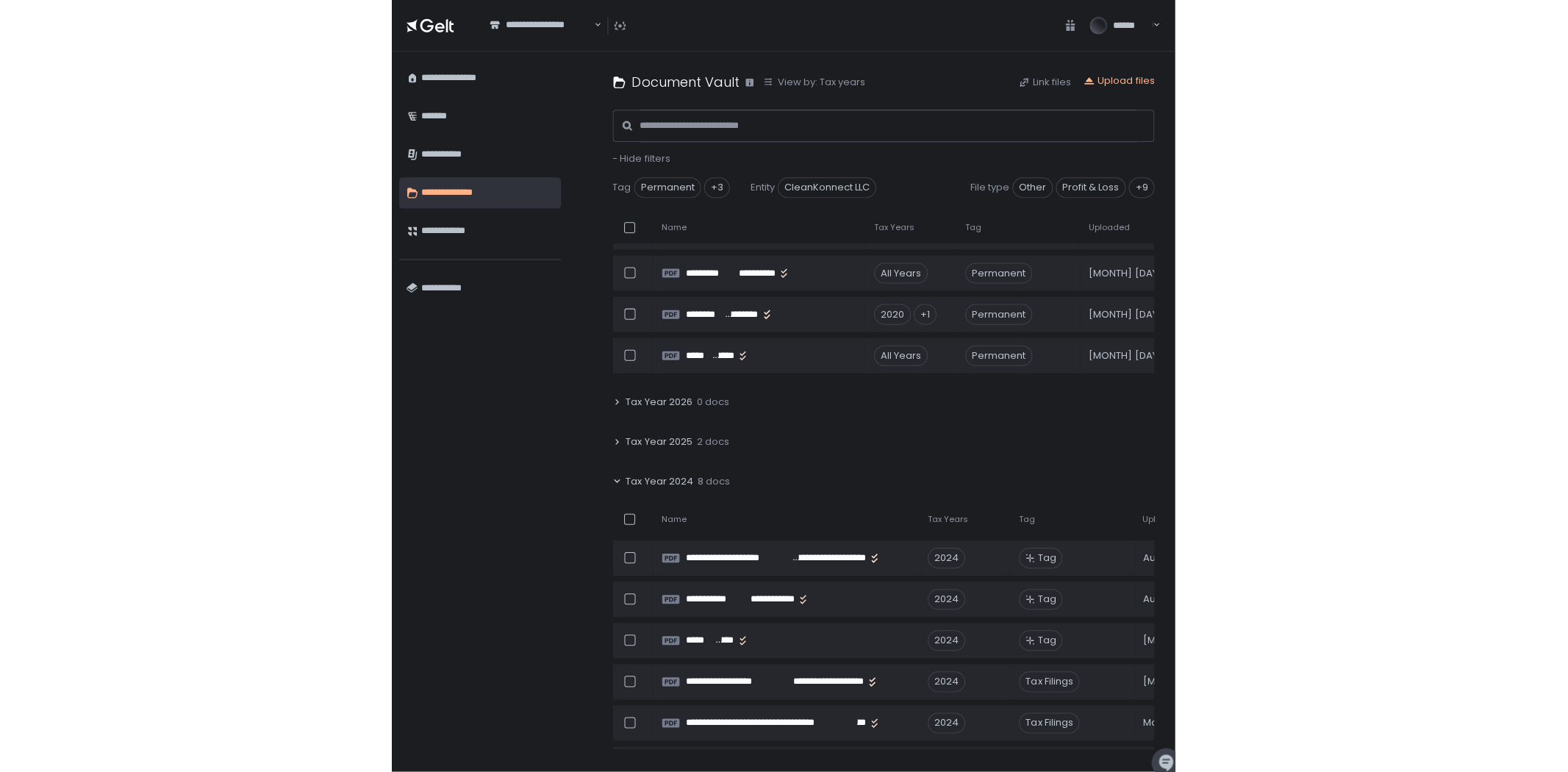 scroll, scrollTop: 245, scrollLeft: 0, axis: vertical 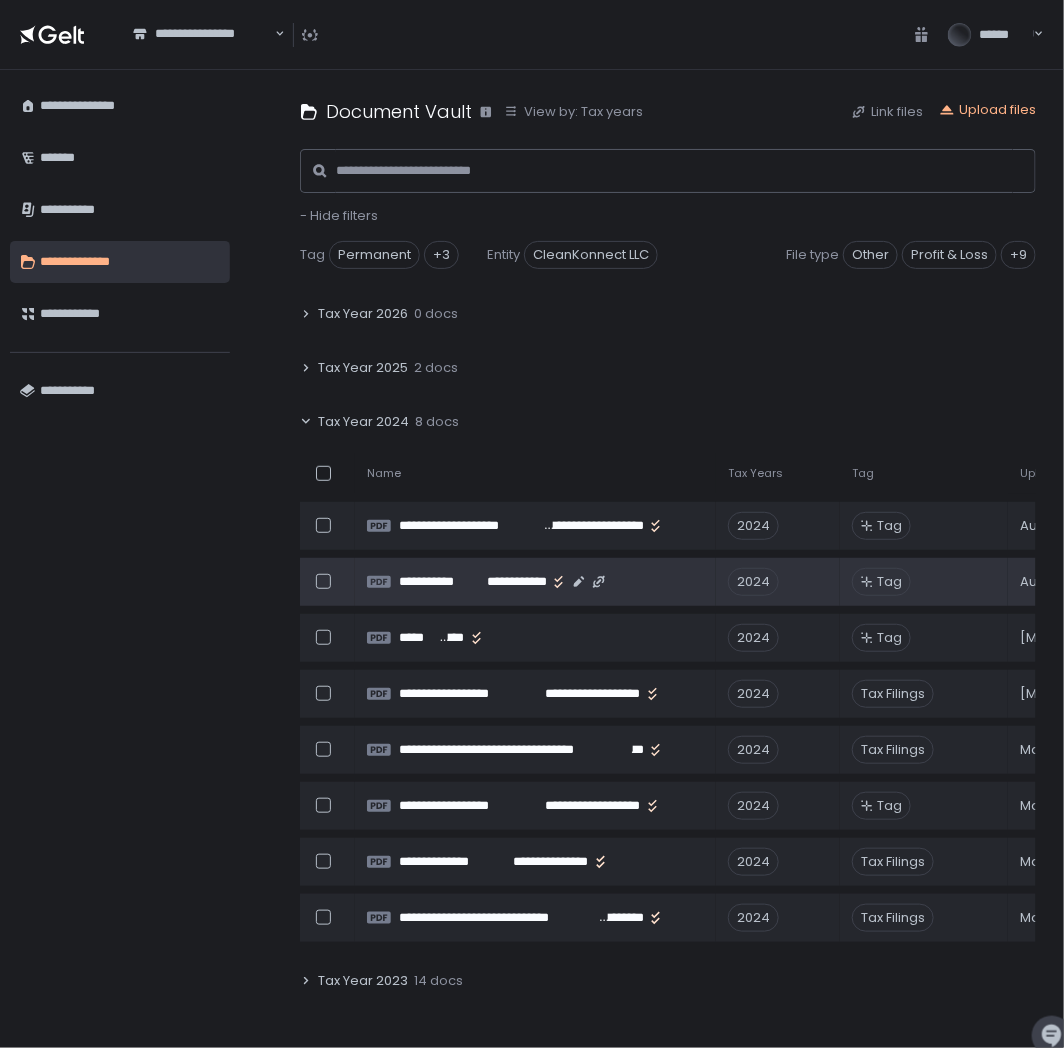 click on "**********" 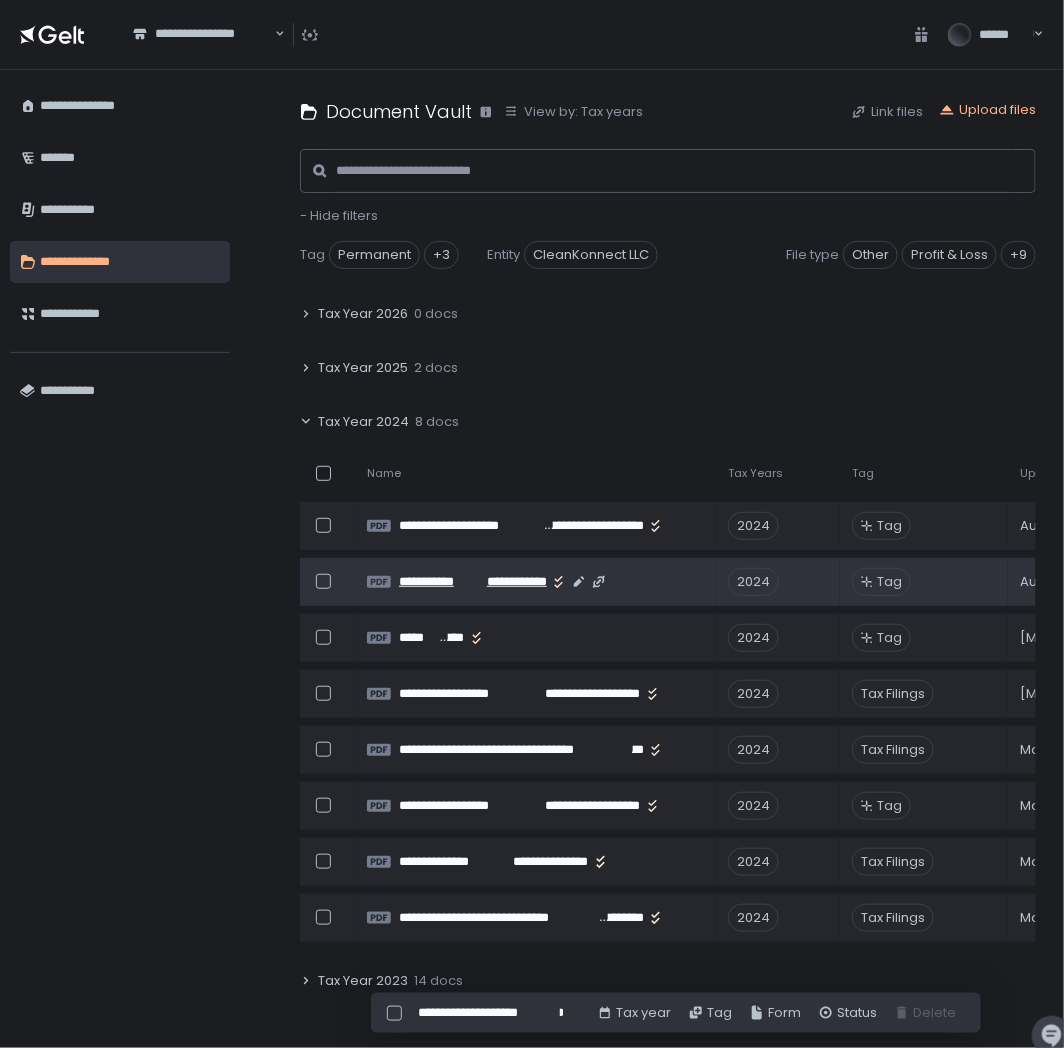 click on "**********" at bounding box center (441, 582) 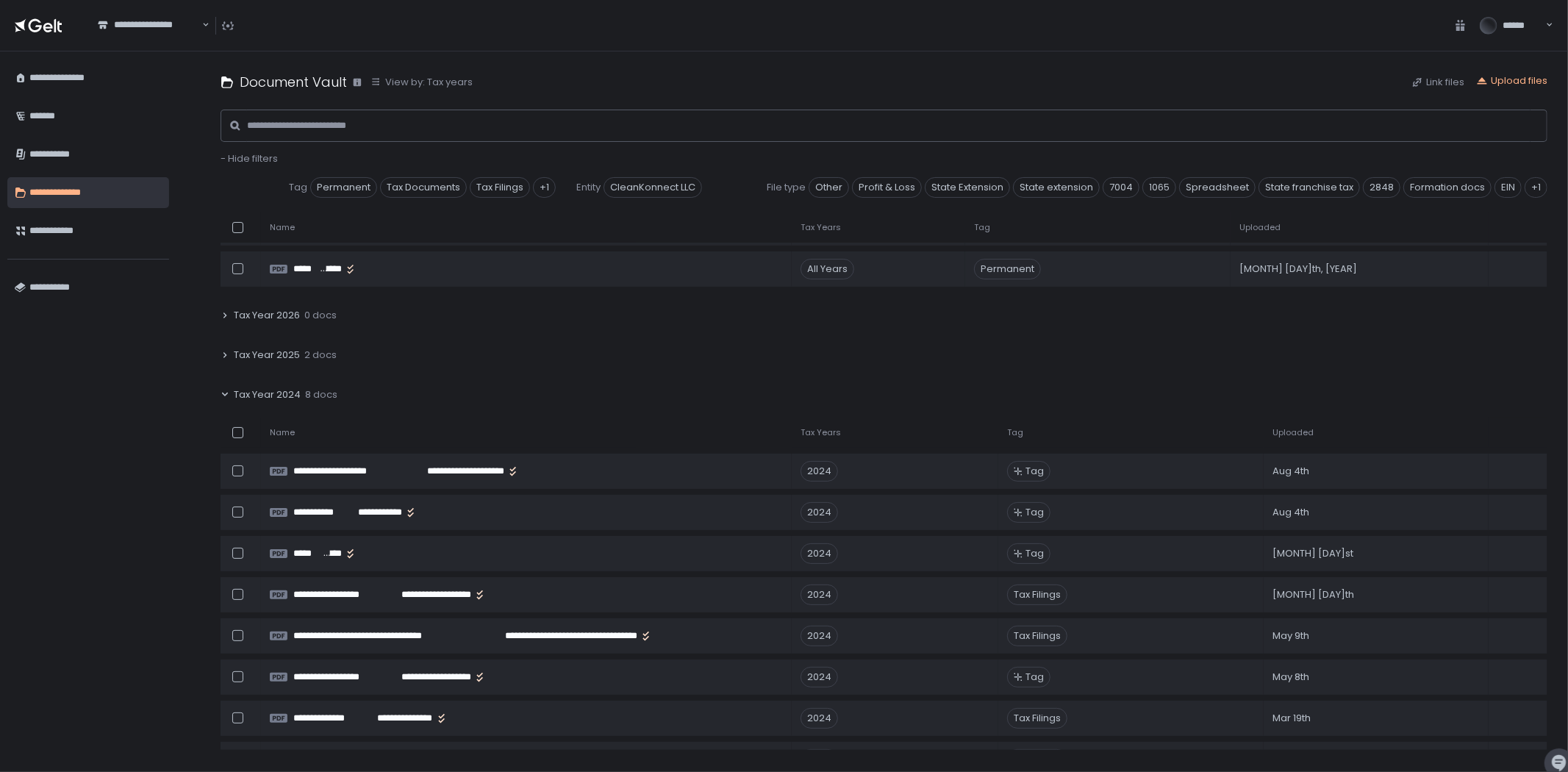 scroll, scrollTop: 0, scrollLeft: 0, axis: both 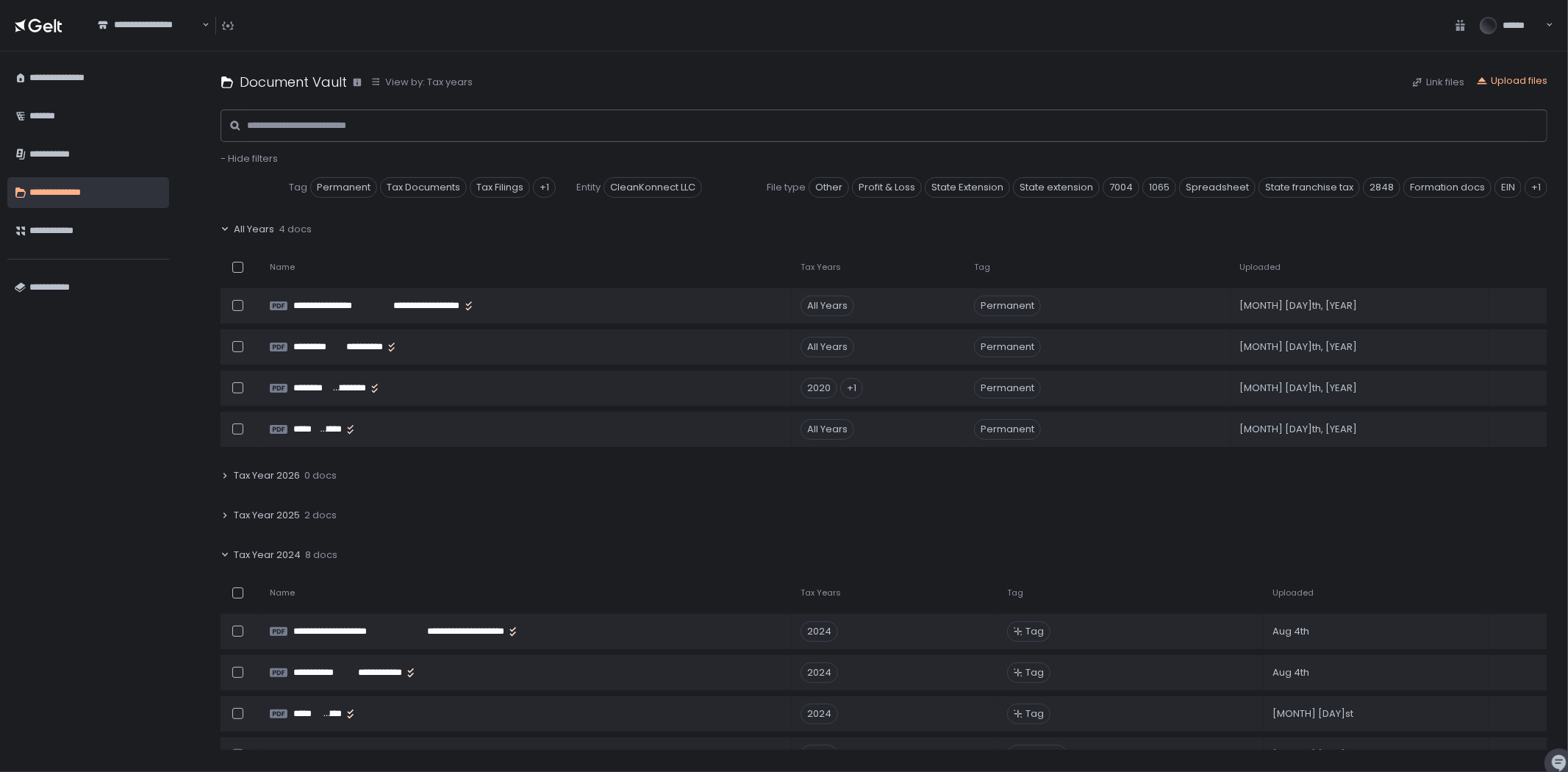 click on "**********" at bounding box center (784, 26) 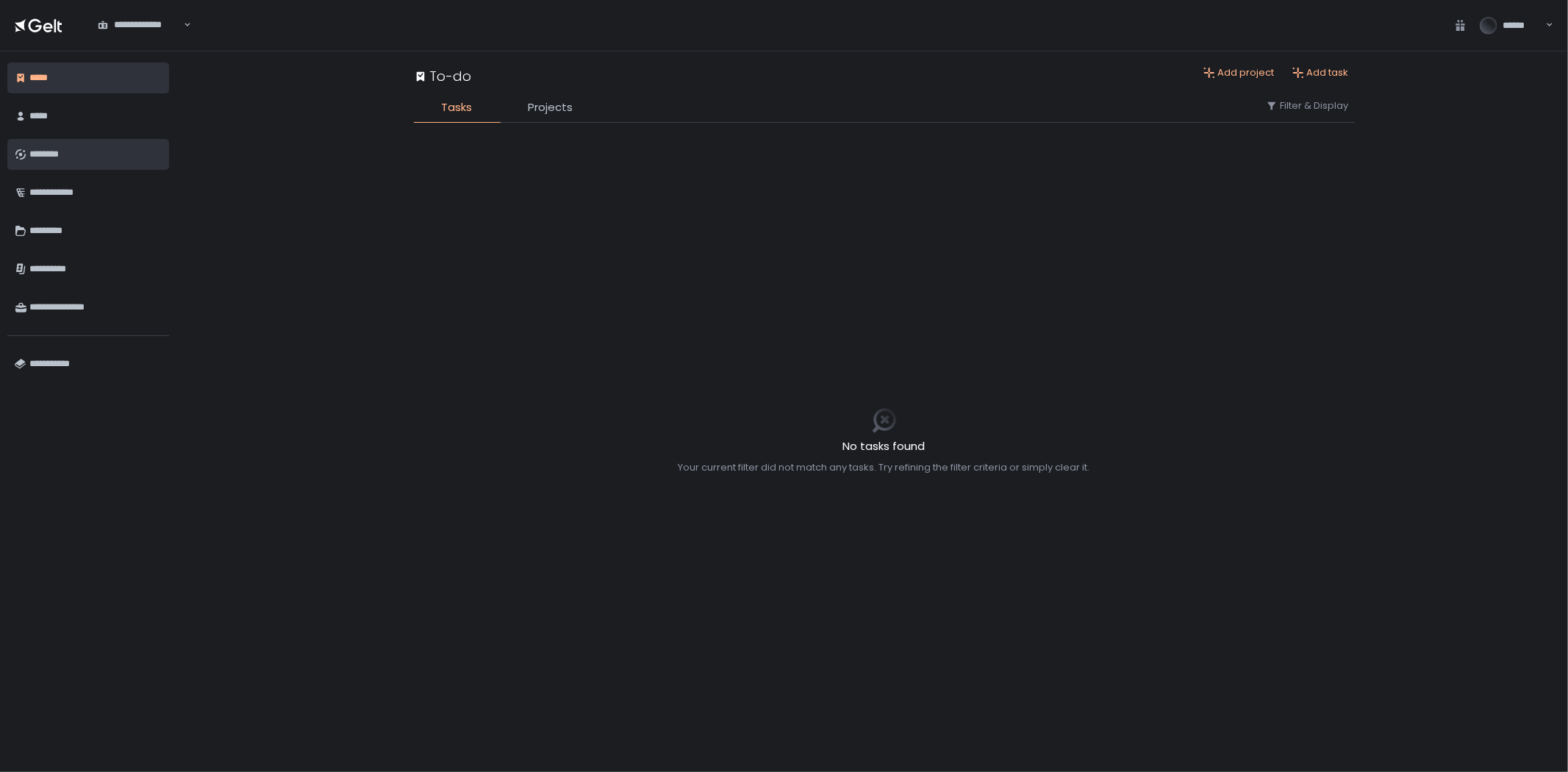 click on "********" at bounding box center [96, 154] 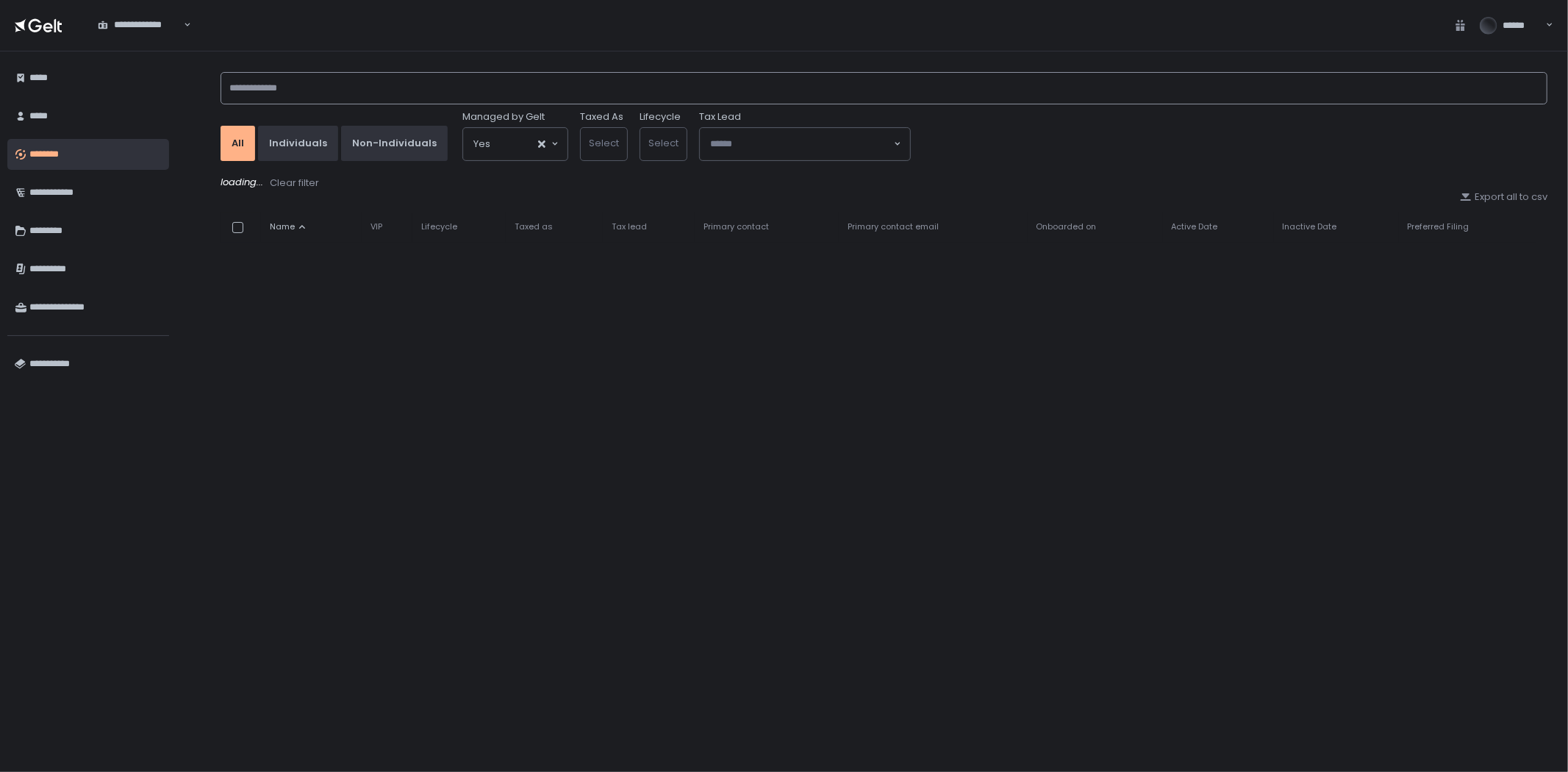click 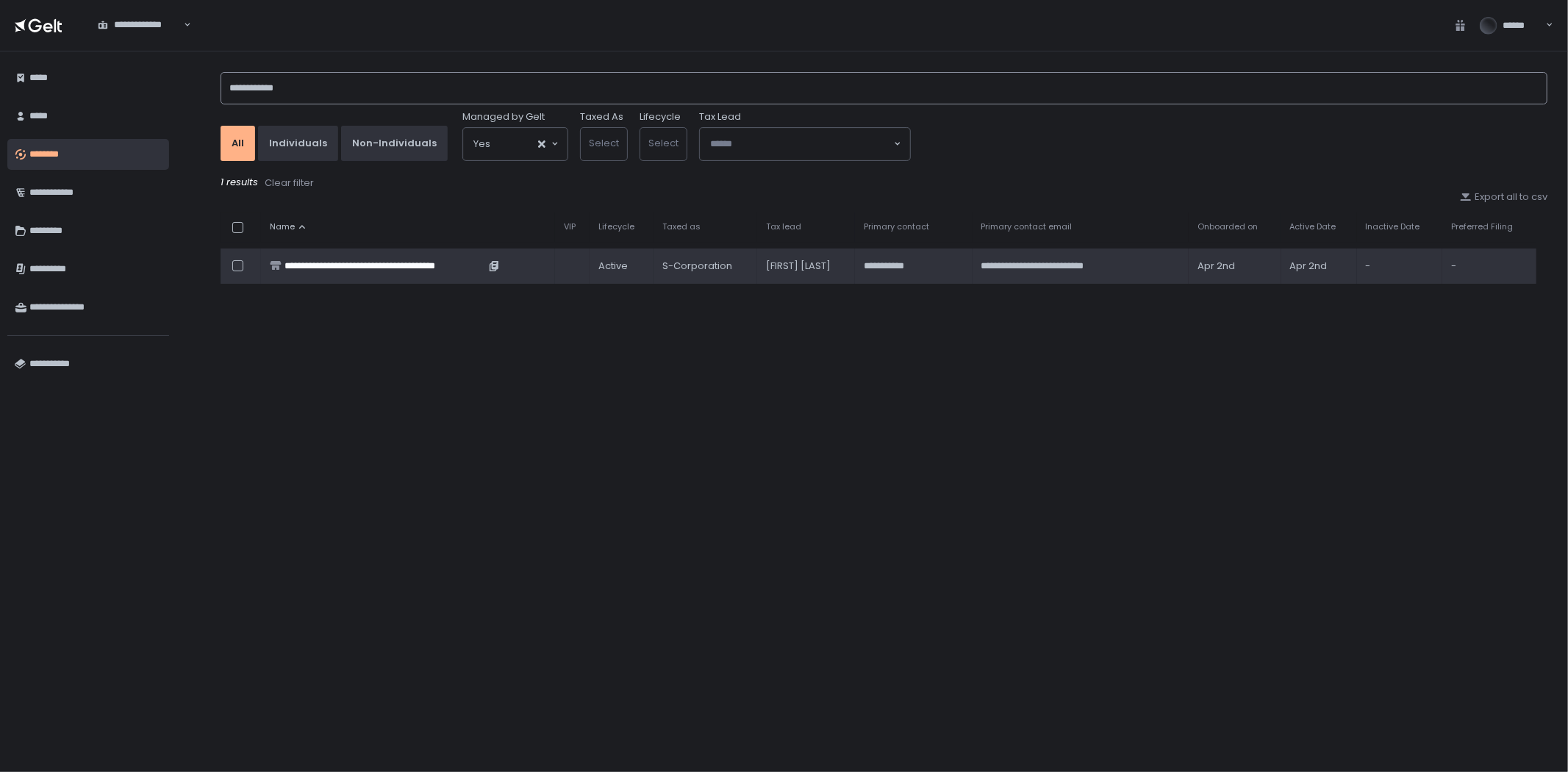 type on "**********" 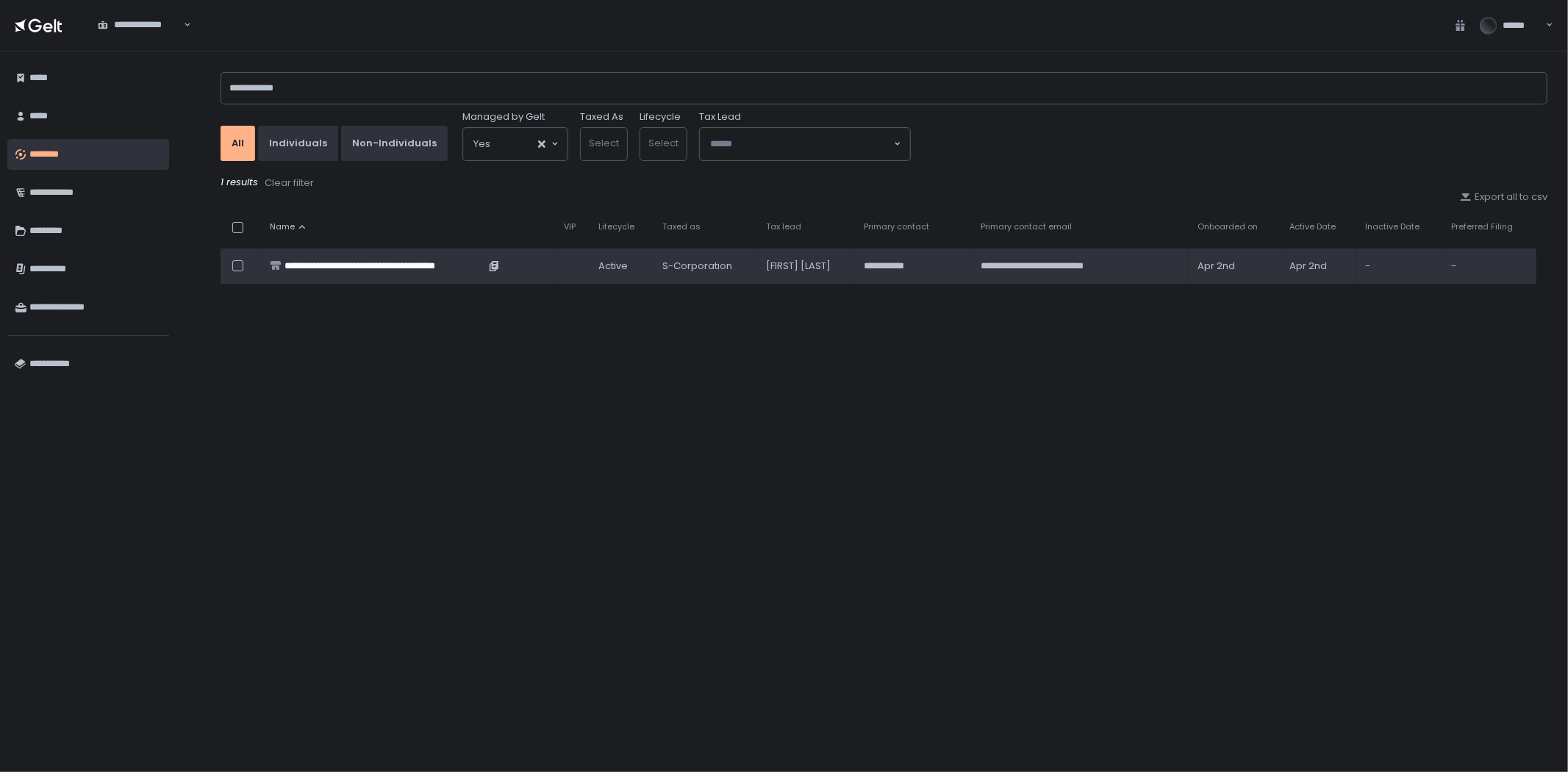 click on "**********" at bounding box center [384, 266] 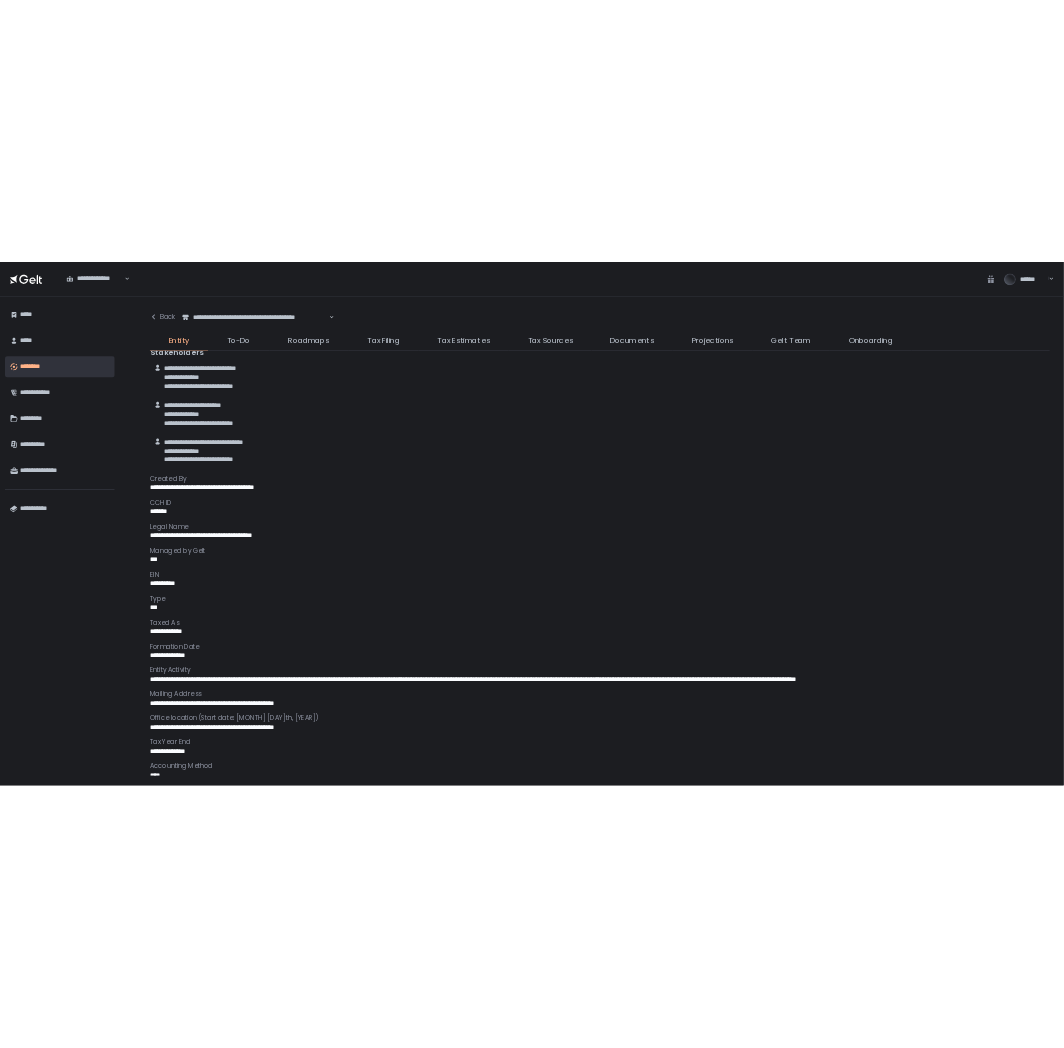 scroll, scrollTop: 25, scrollLeft: 0, axis: vertical 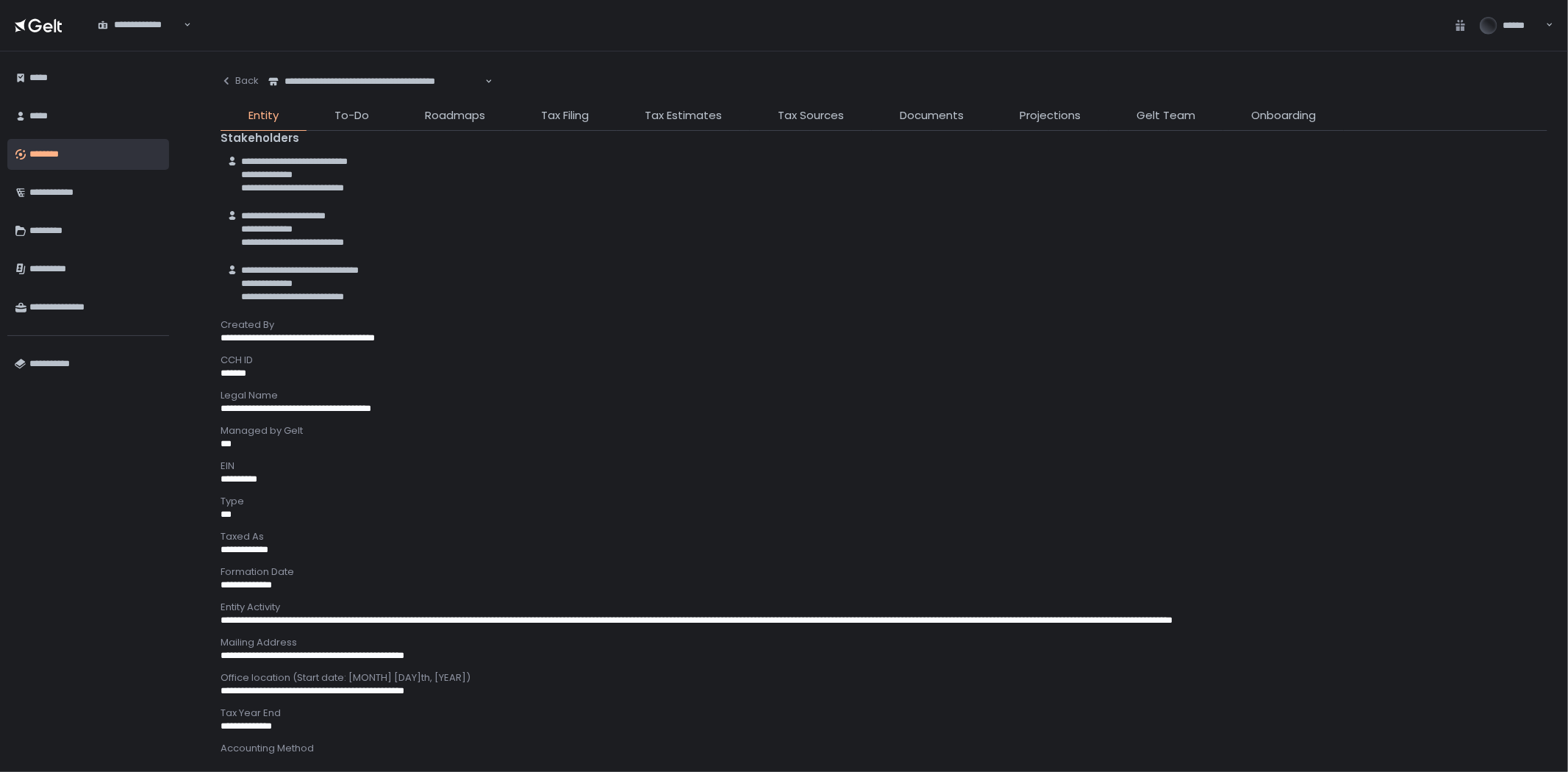 click on "**********" 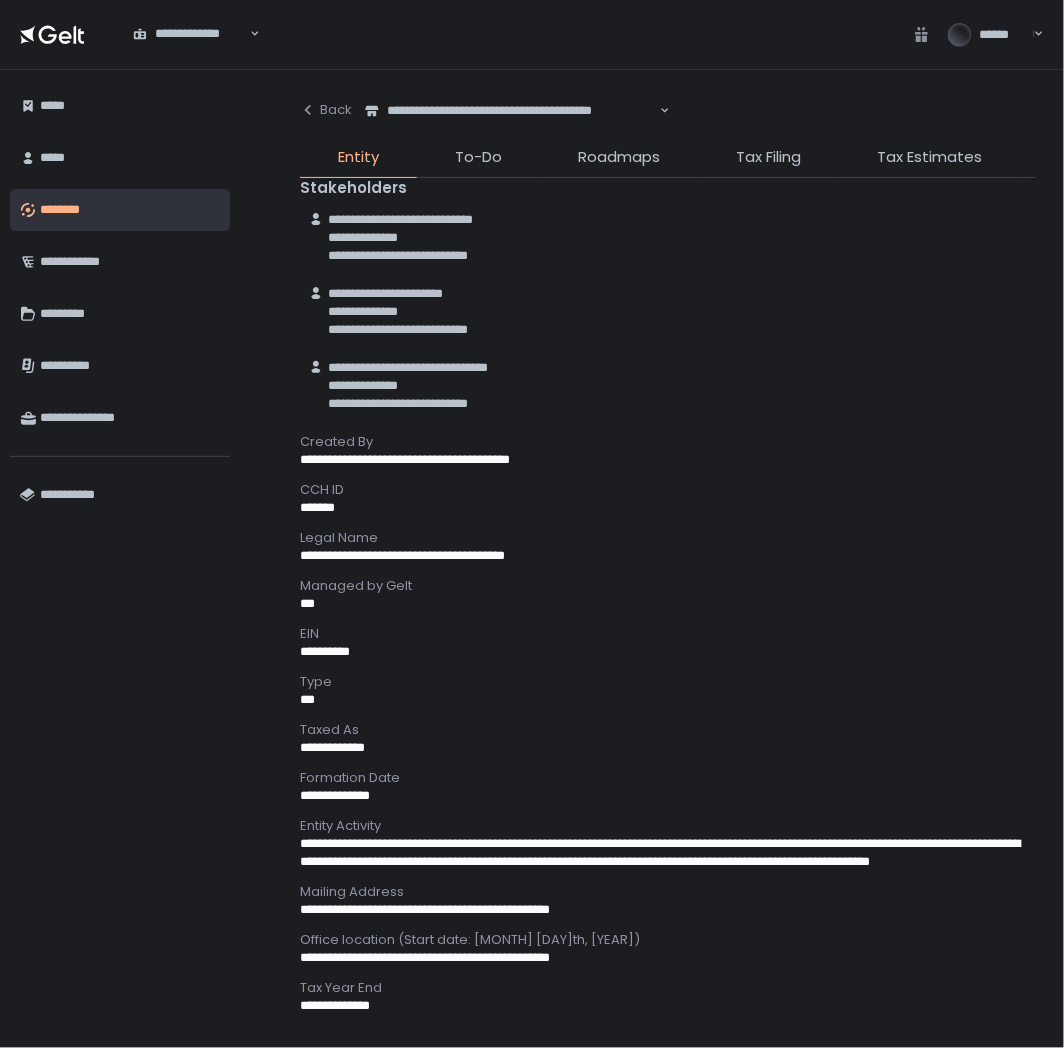 drag, startPoint x: 748, startPoint y: 302, endPoint x: 675, endPoint y: 302, distance: 73 